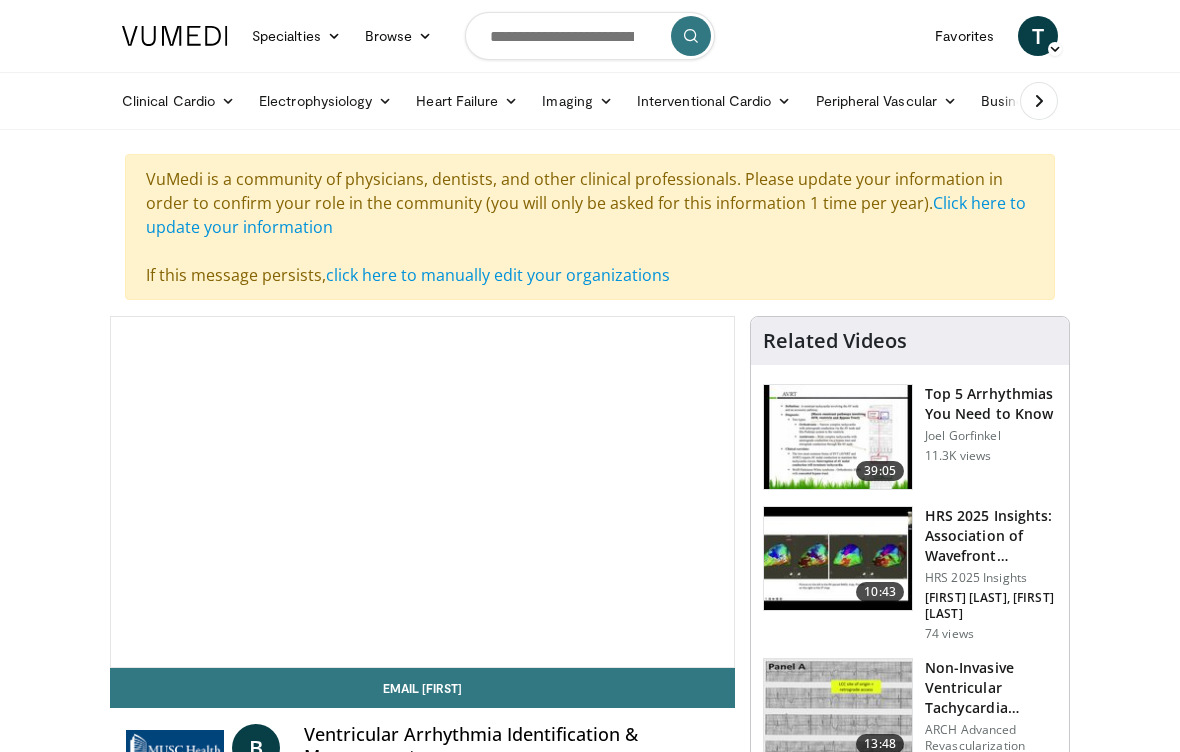 scroll, scrollTop: 0, scrollLeft: 0, axis: both 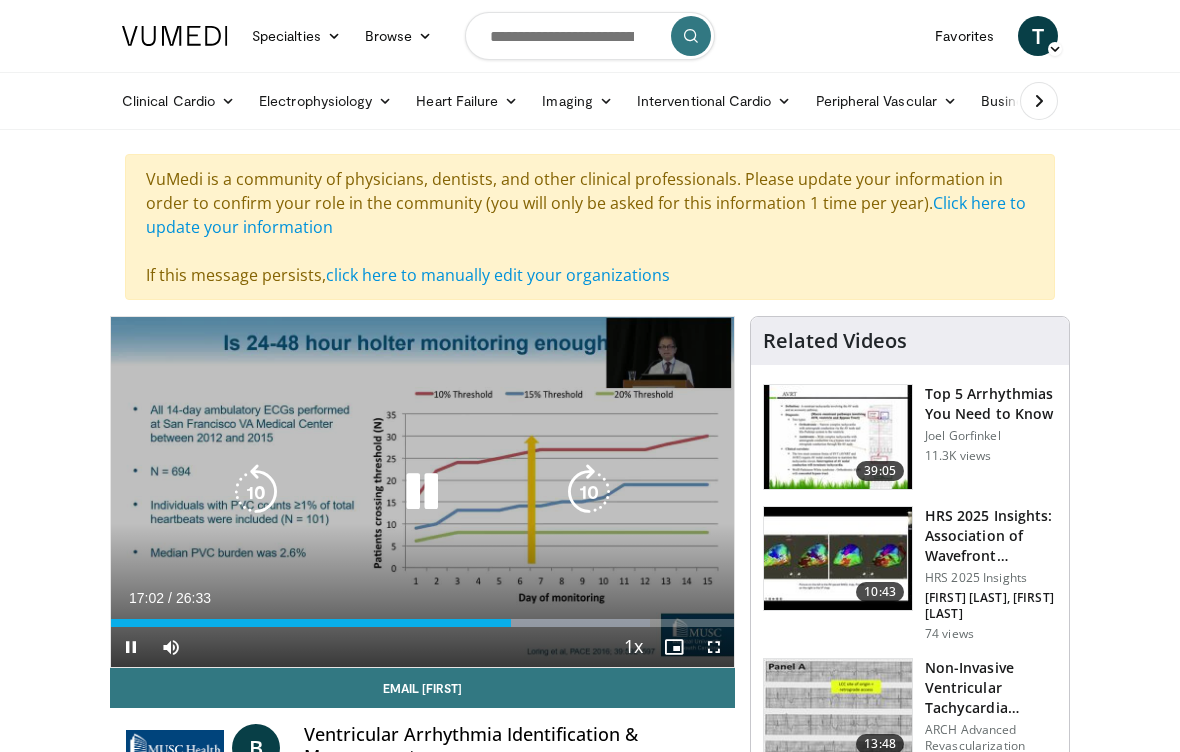 click at bounding box center [422, 492] 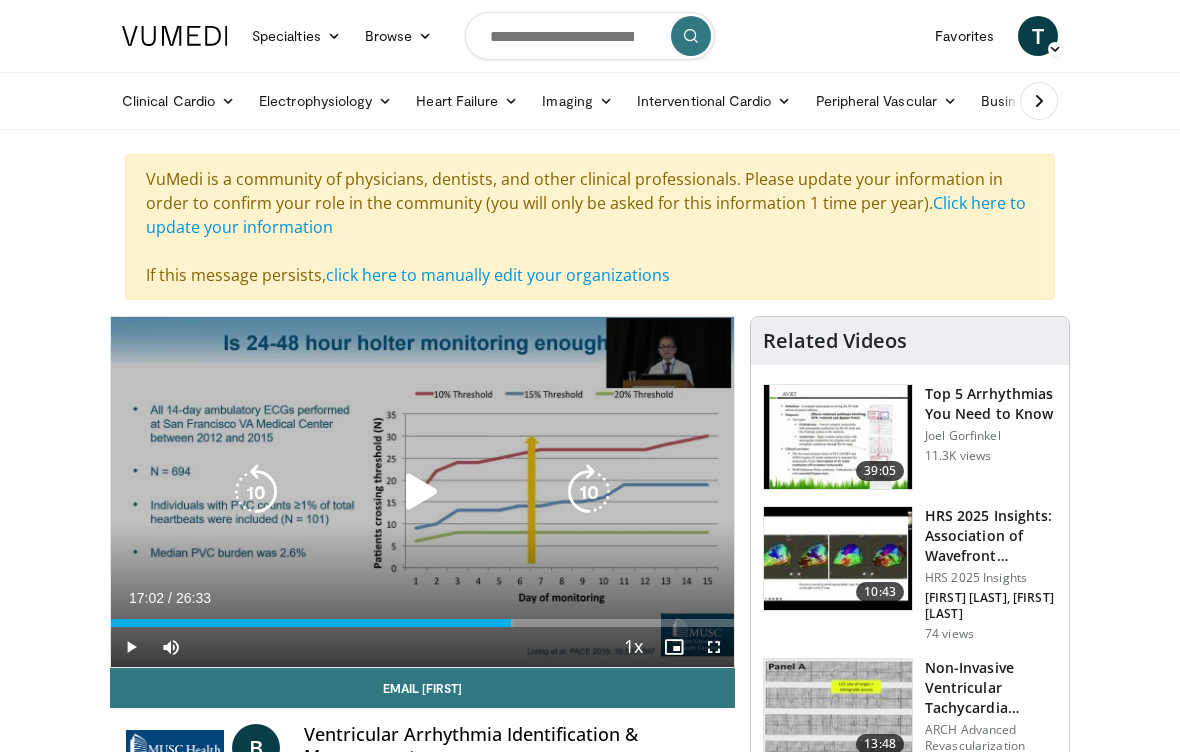 click at bounding box center (422, 492) 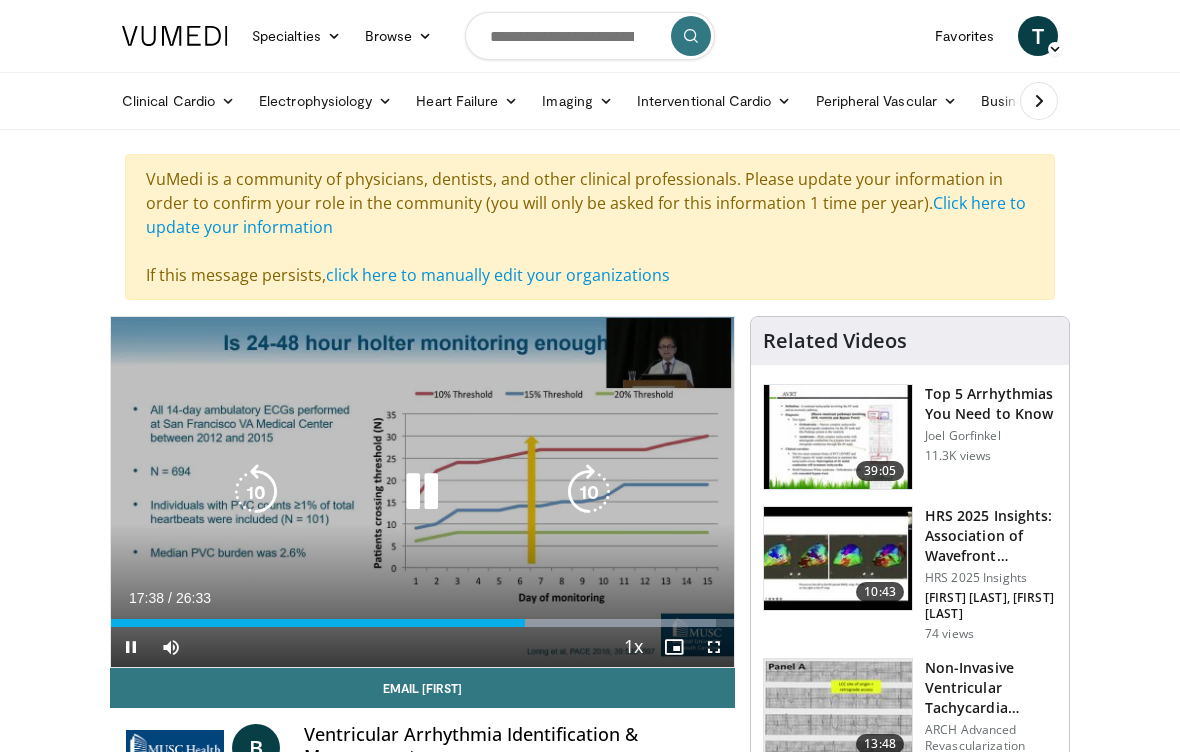click at bounding box center [422, 492] 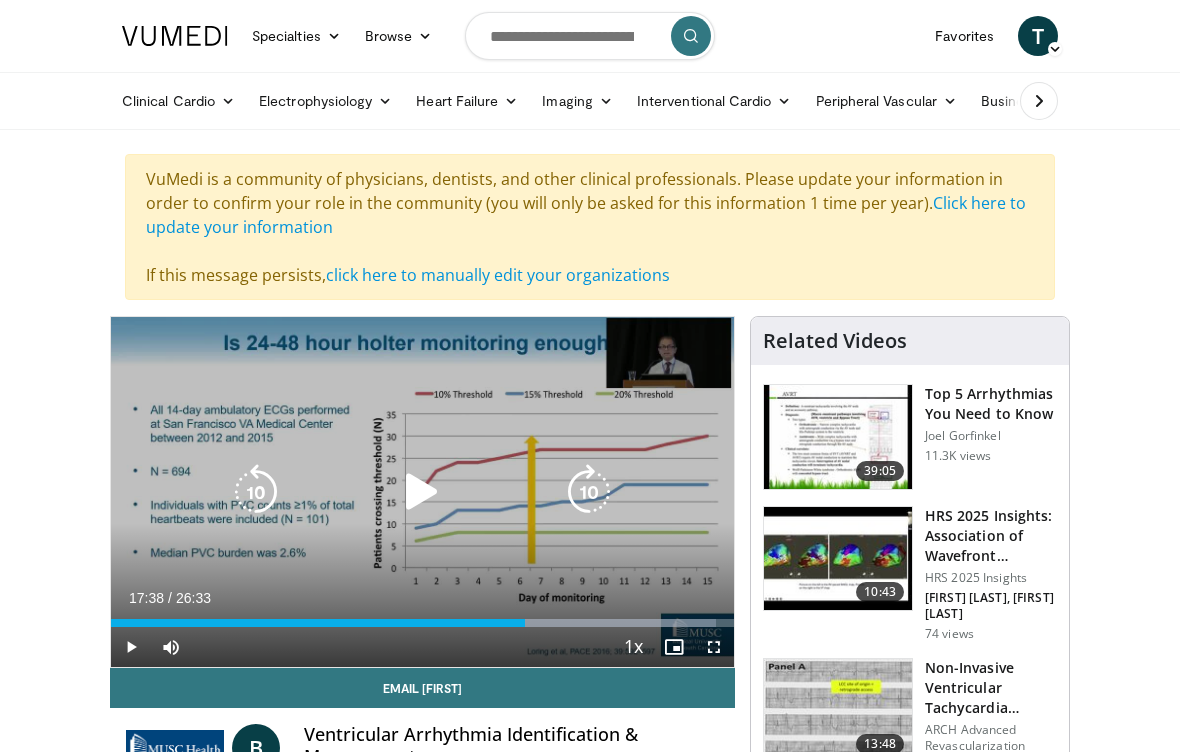click at bounding box center [422, 492] 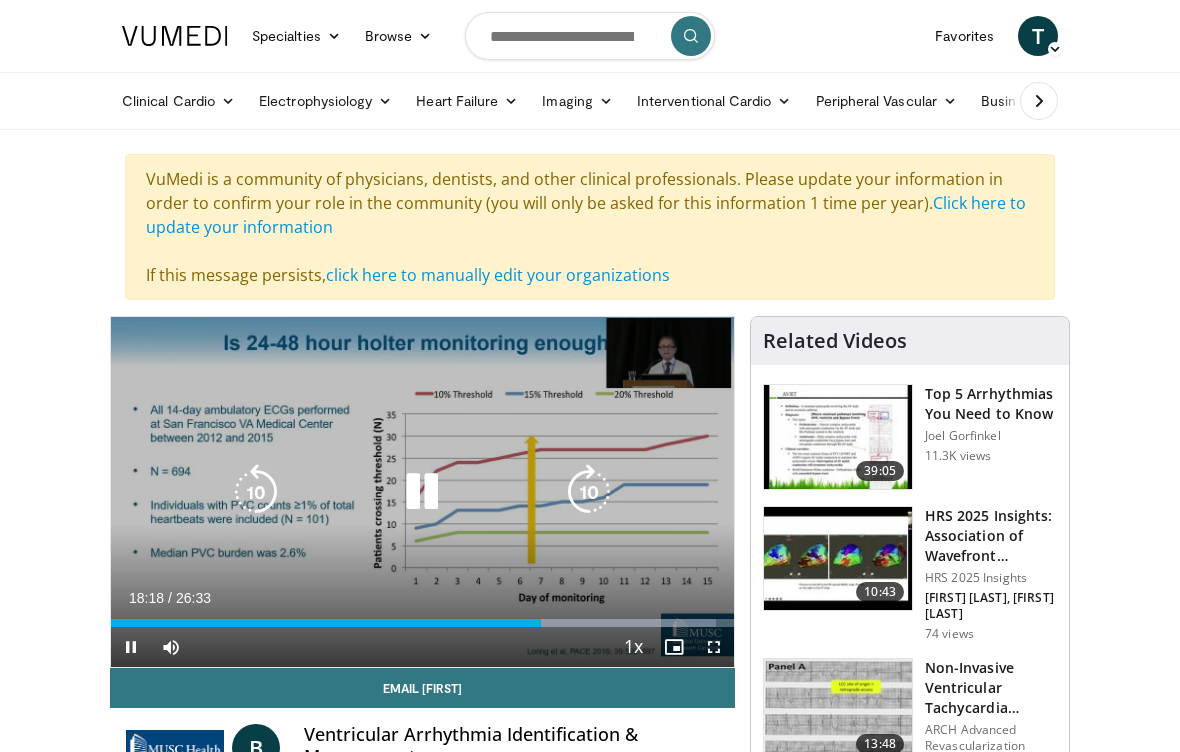 click at bounding box center [422, 492] 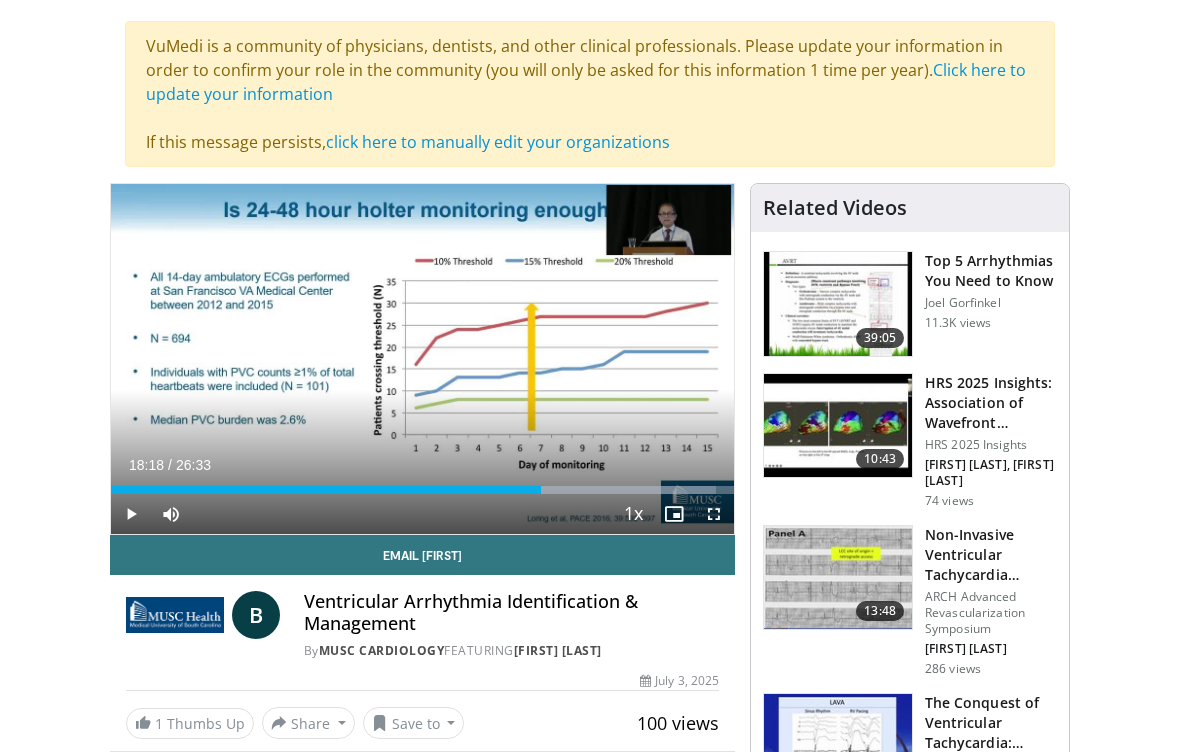 scroll, scrollTop: 112, scrollLeft: 0, axis: vertical 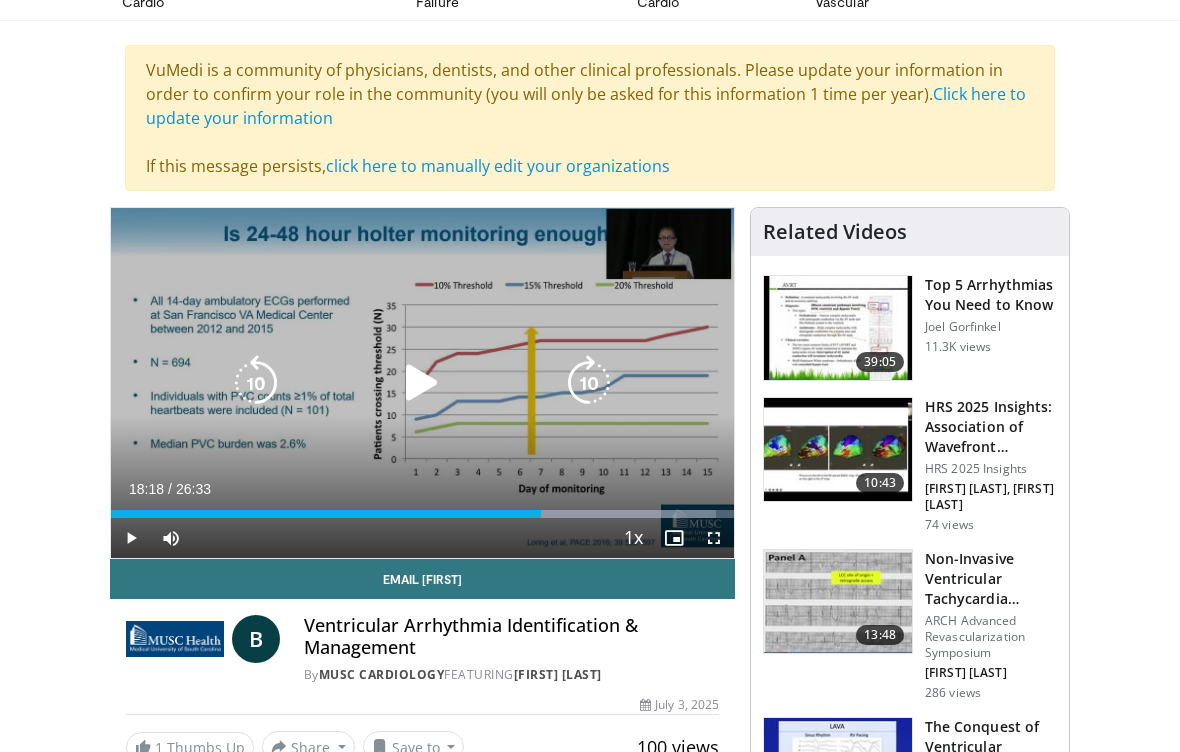 click at bounding box center [422, 383] 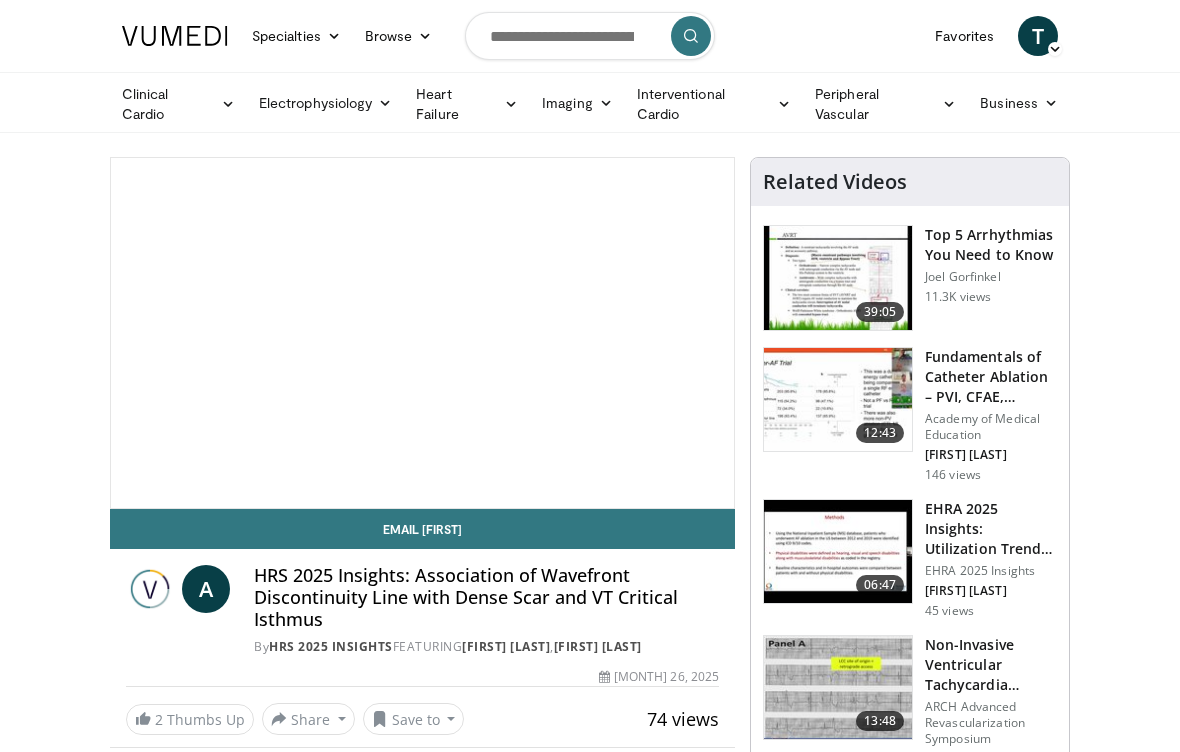 scroll, scrollTop: 0, scrollLeft: 0, axis: both 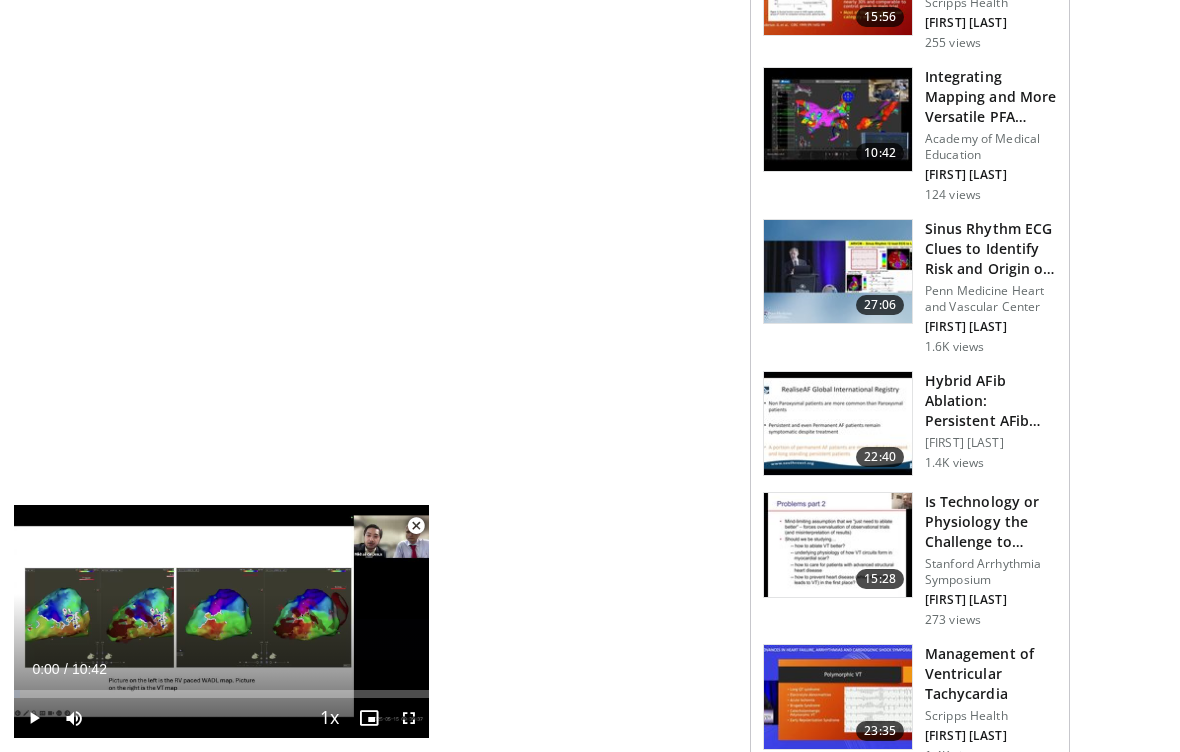 click on "Penn Medicine Heart and Vascular Center" at bounding box center [991, 299] 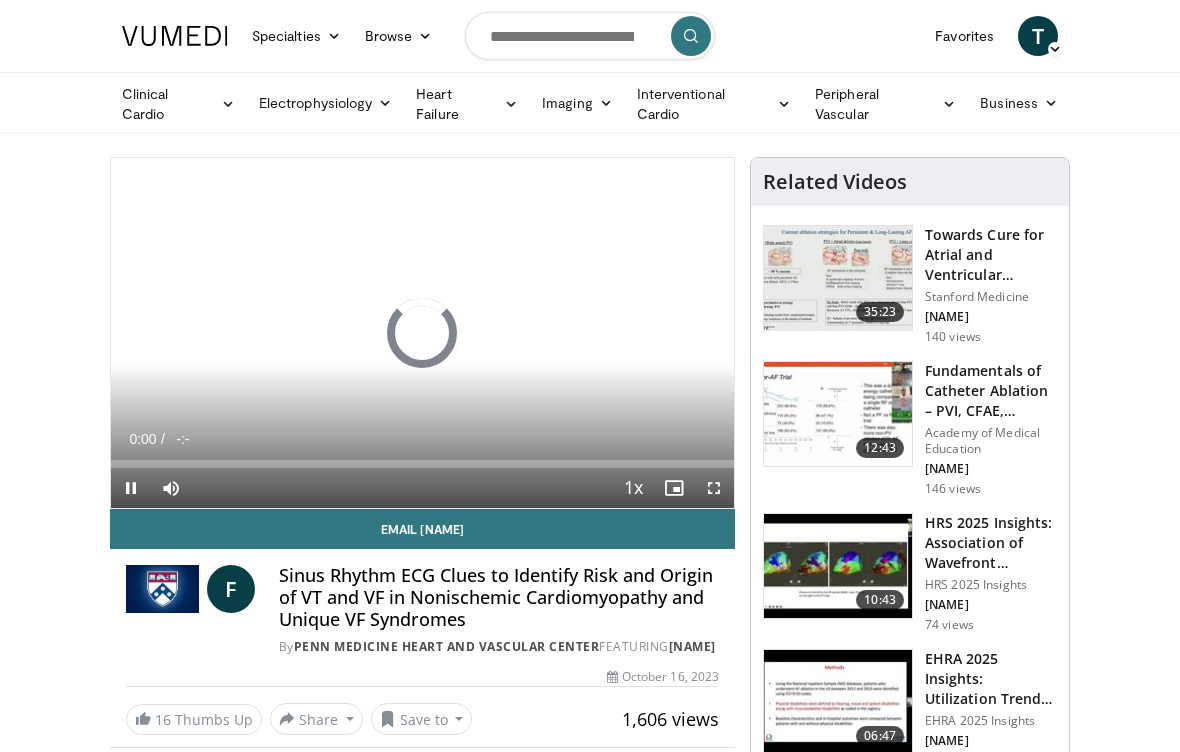 scroll, scrollTop: 0, scrollLeft: 0, axis: both 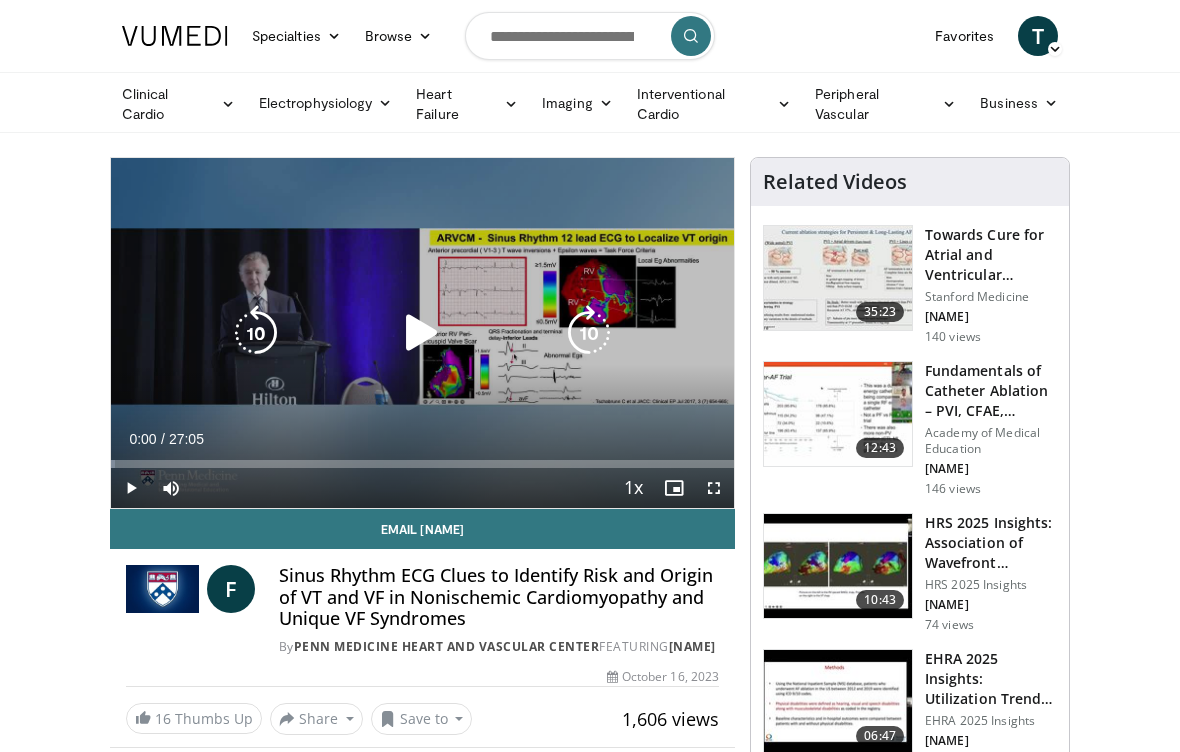 click at bounding box center (422, 333) 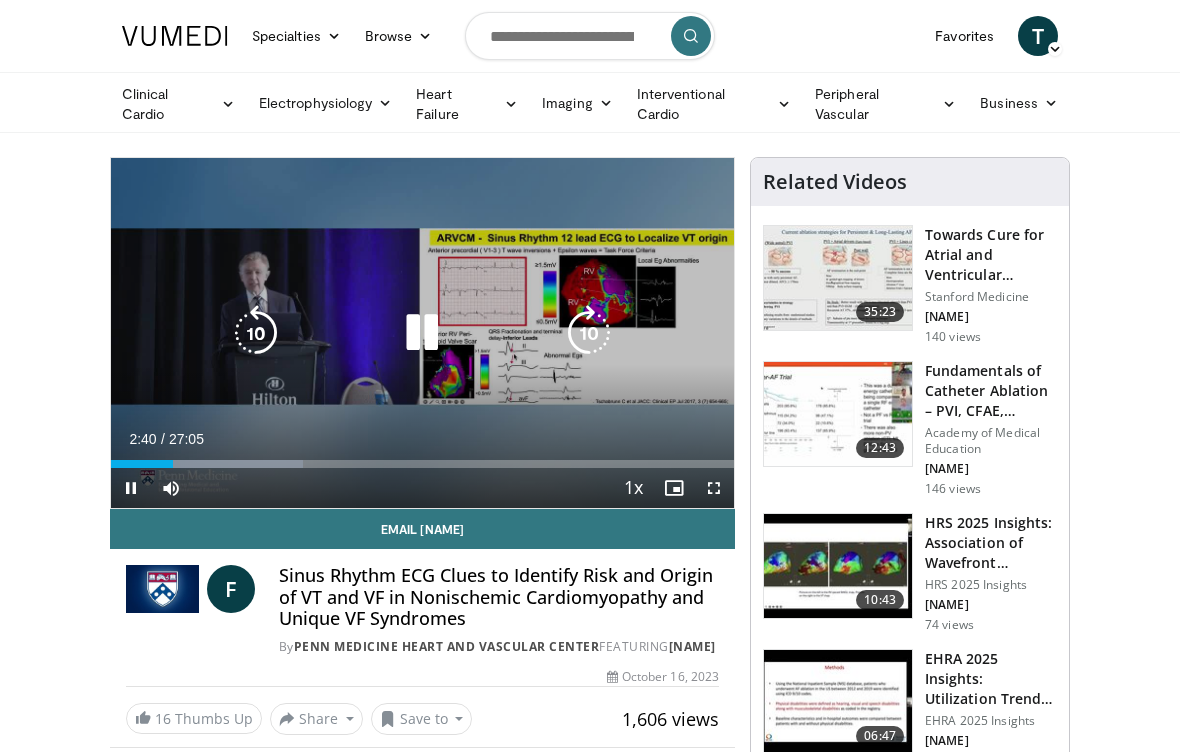 click at bounding box center (422, 333) 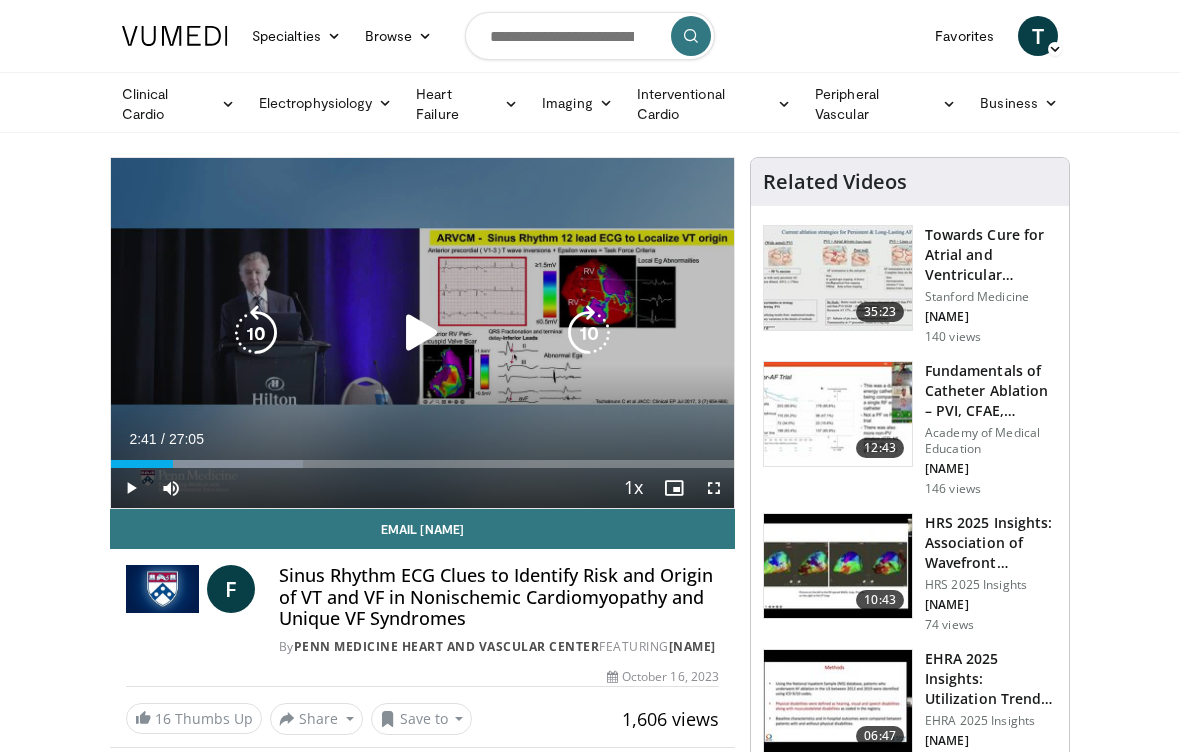 click at bounding box center (422, 333) 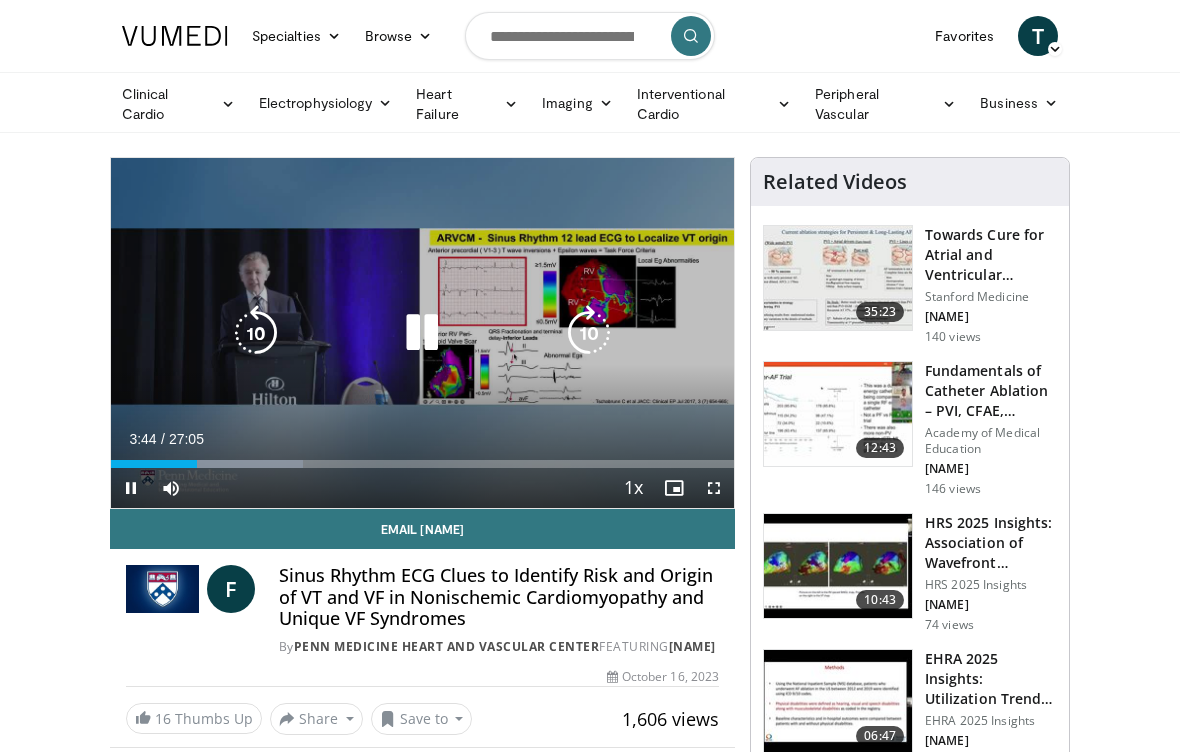 click at bounding box center (422, 333) 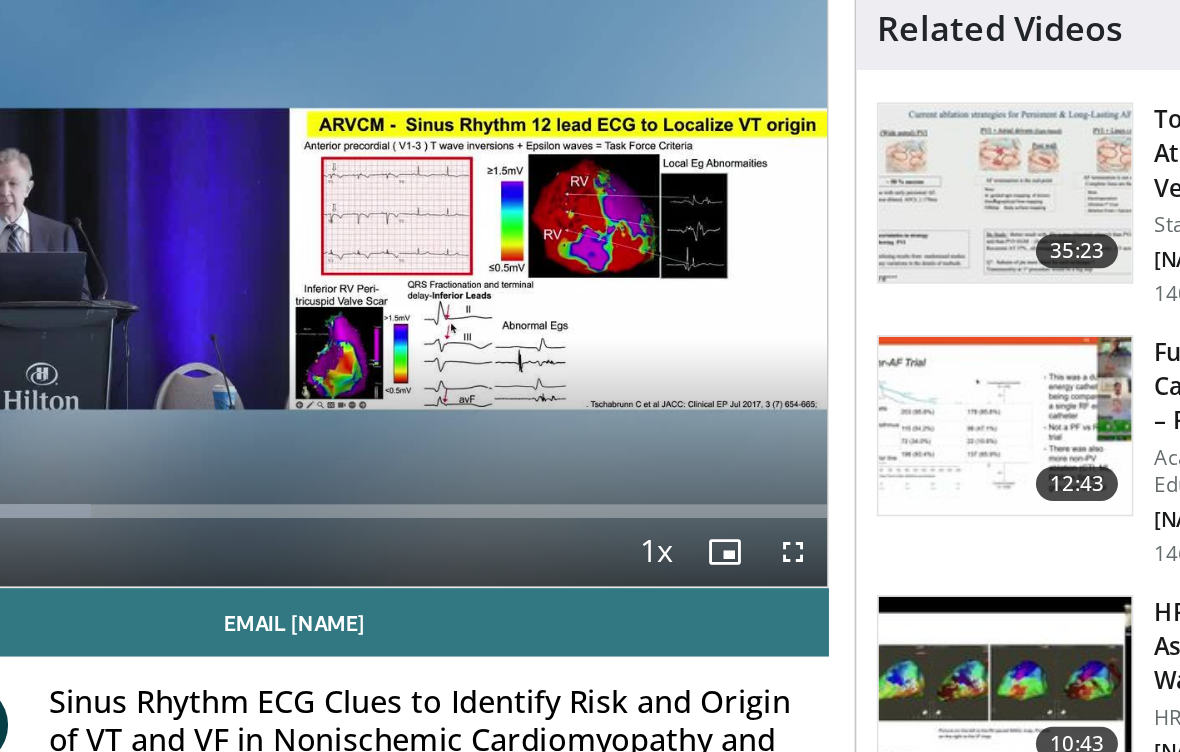 click at bounding box center (589, 272) 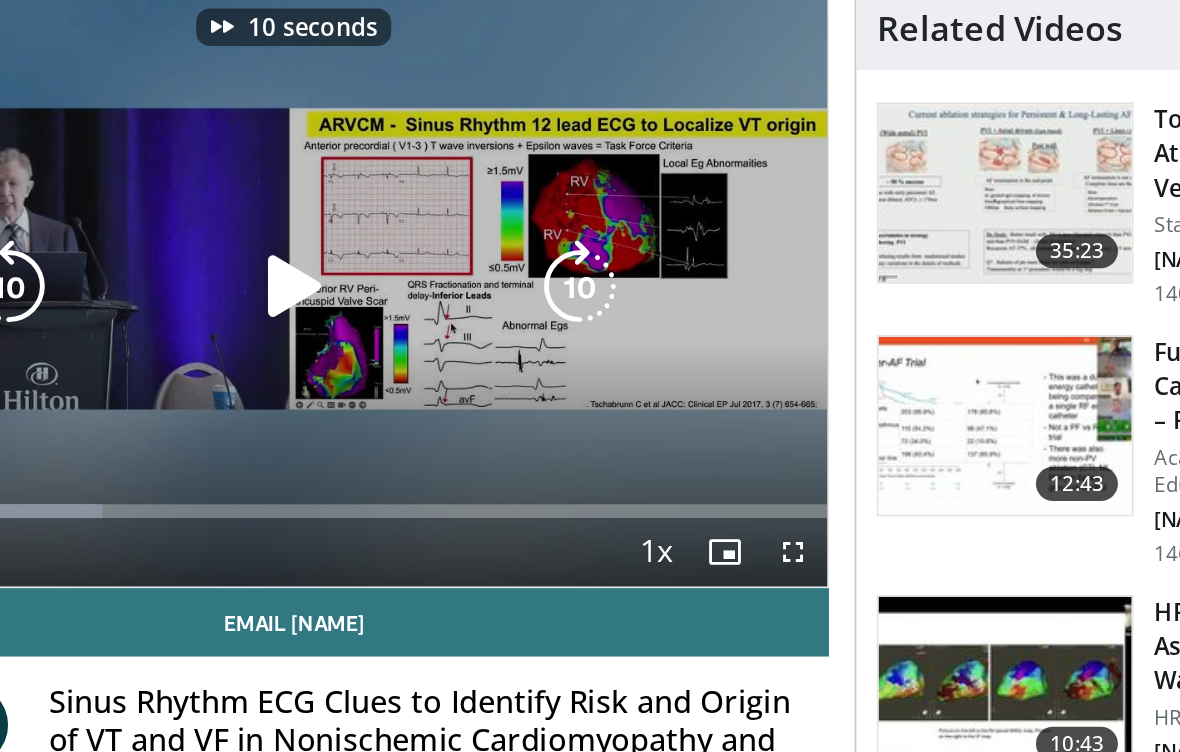 click at bounding box center [422, 272] 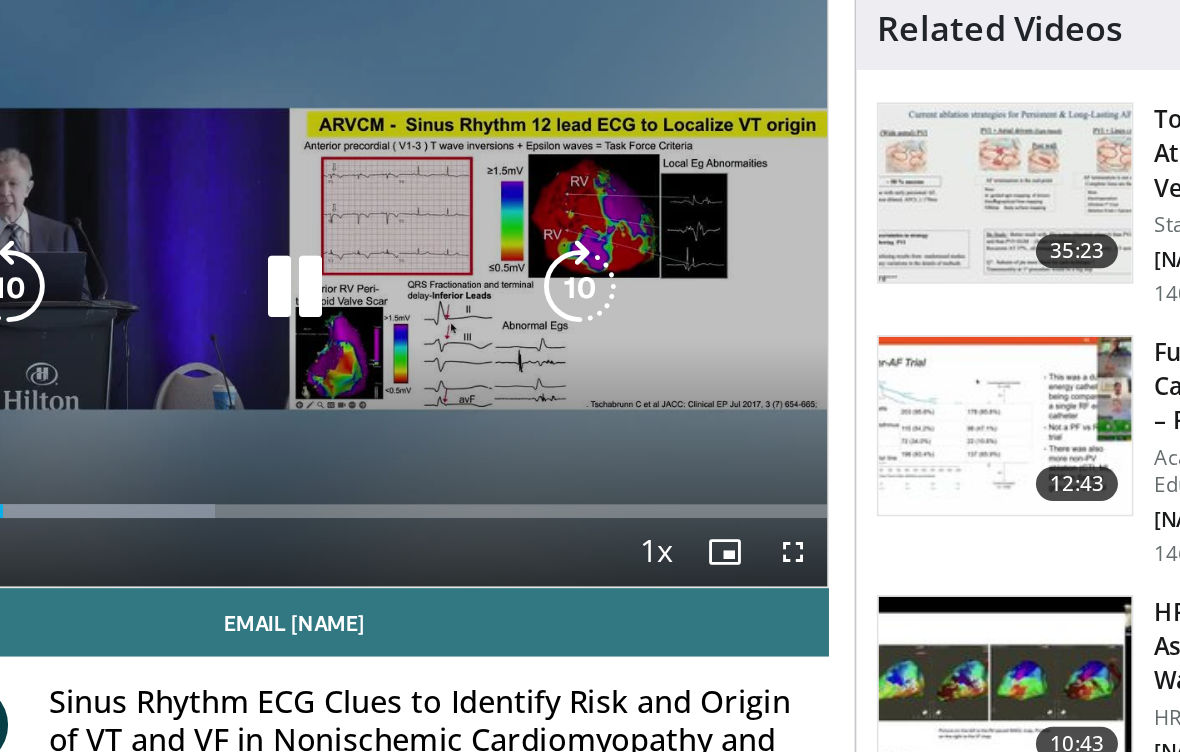 click at bounding box center [422, 272] 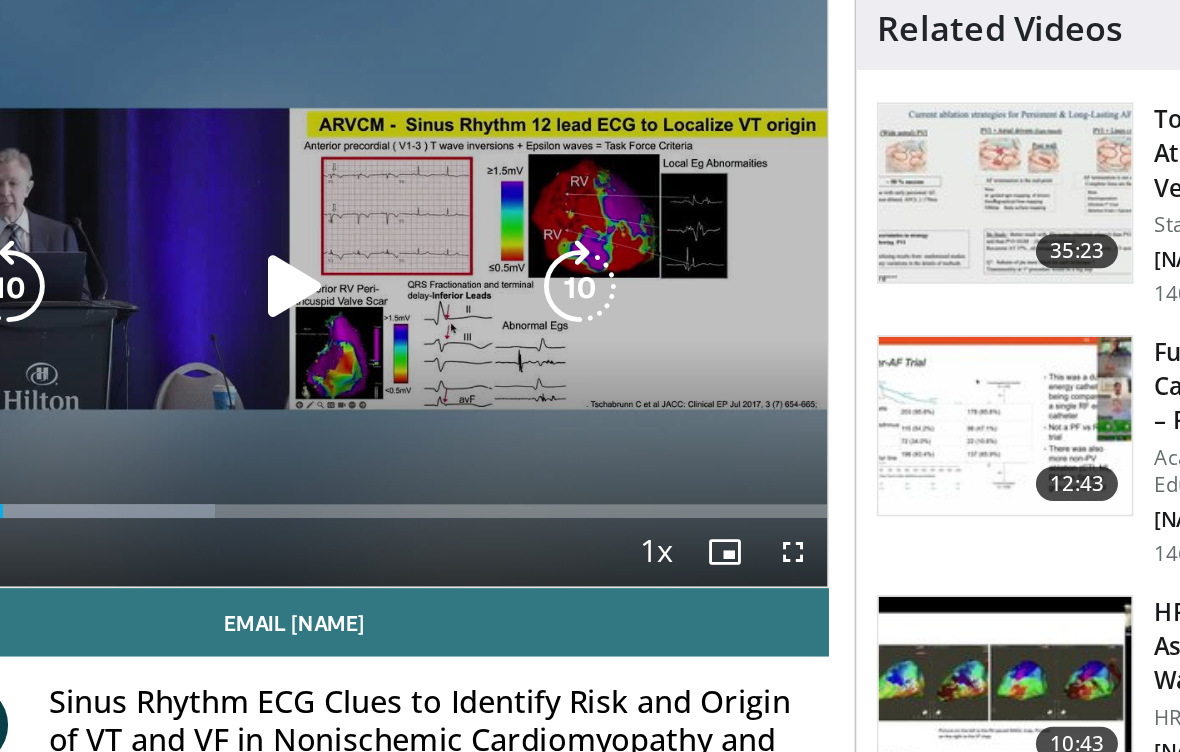 click at bounding box center [422, 272] 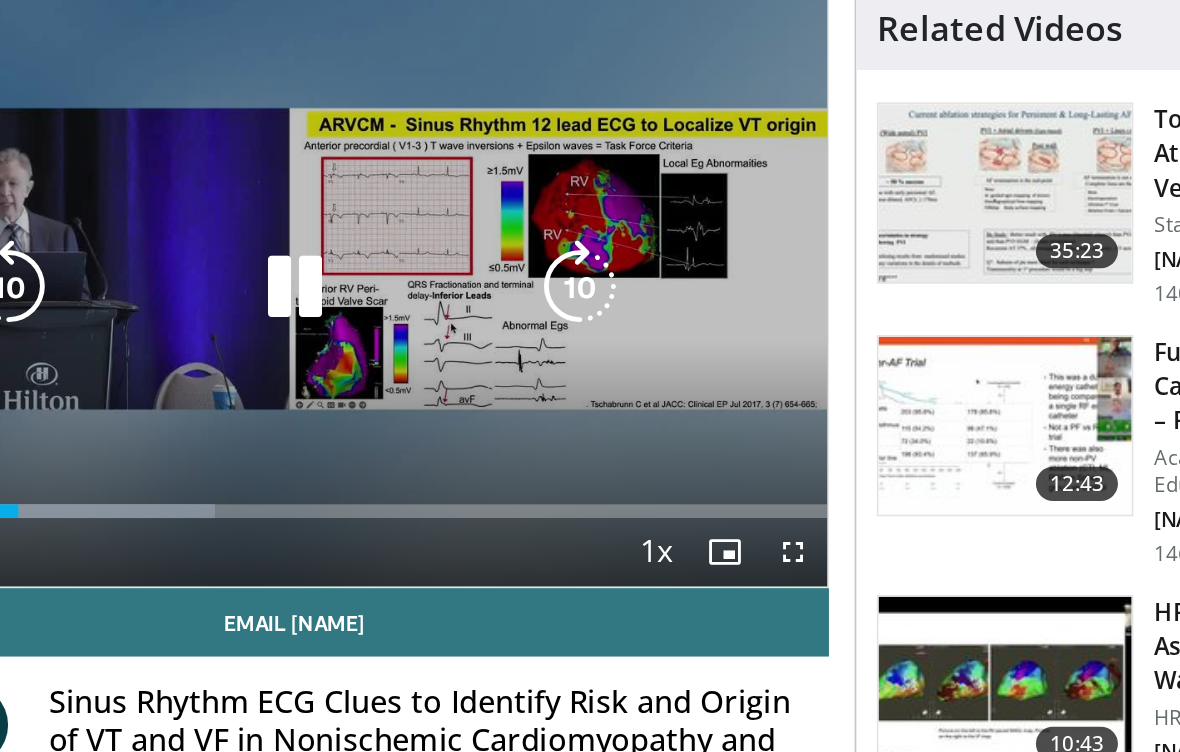 click at bounding box center (422, 272) 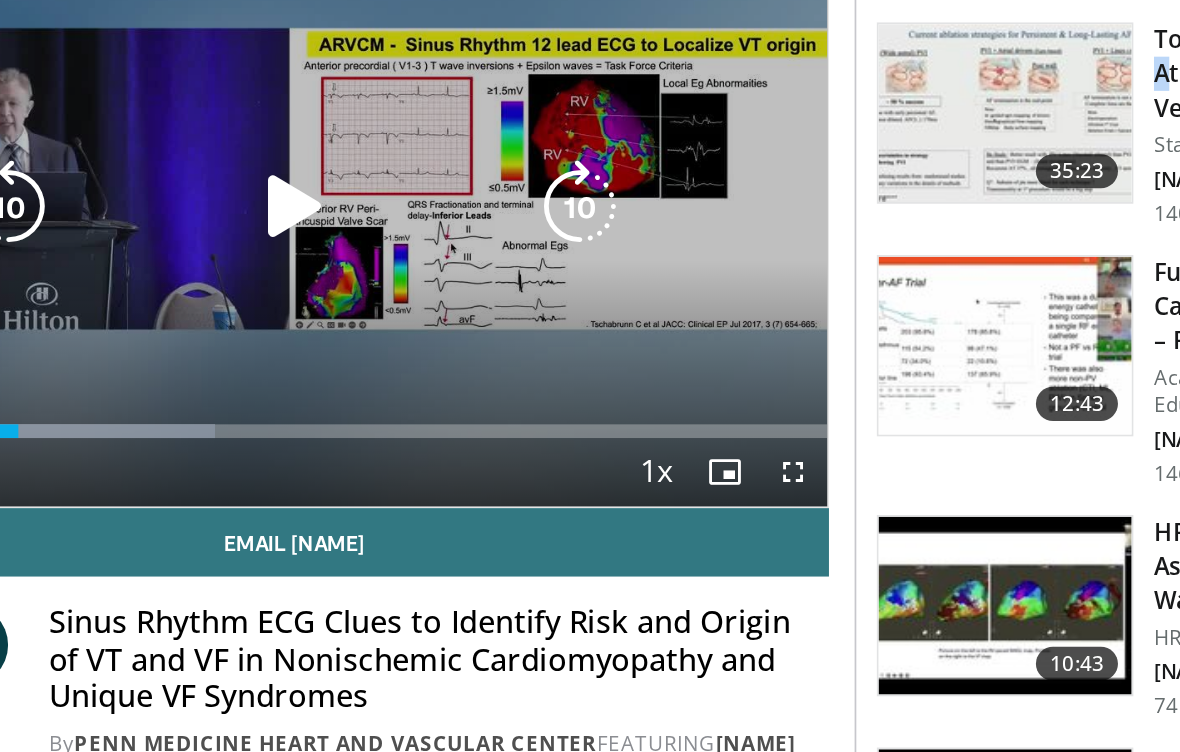 click at bounding box center [422, 272] 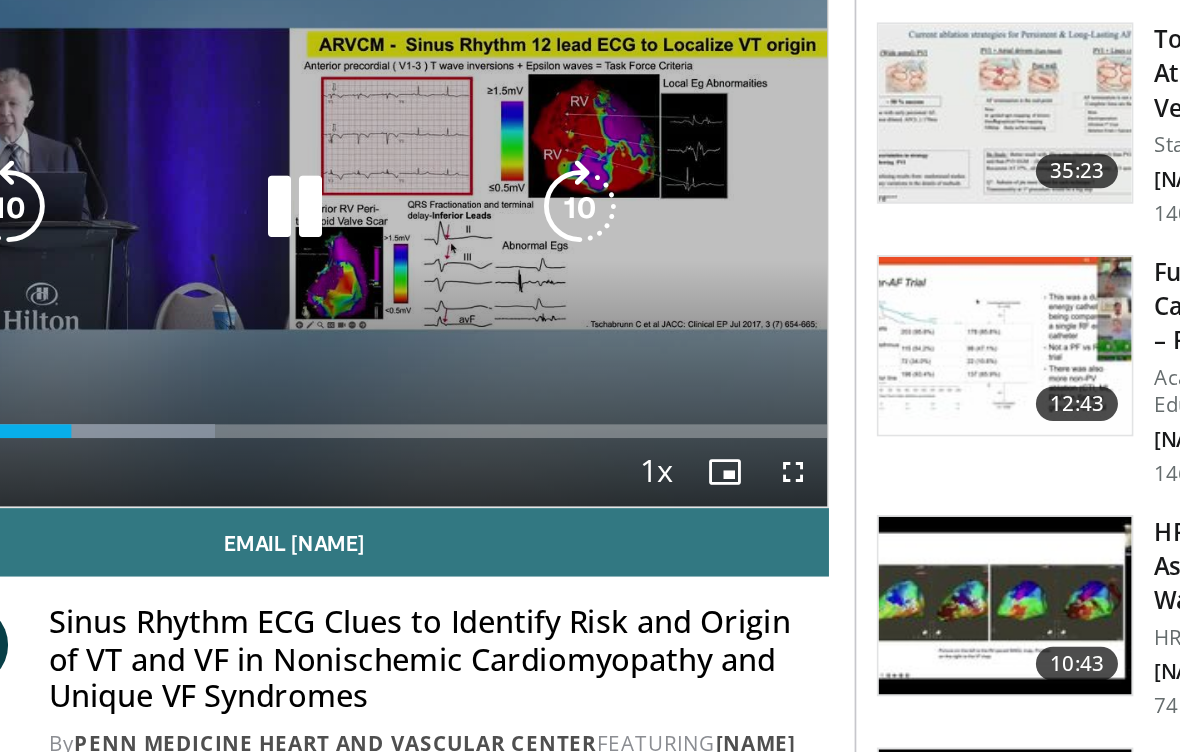 click at bounding box center (422, 272) 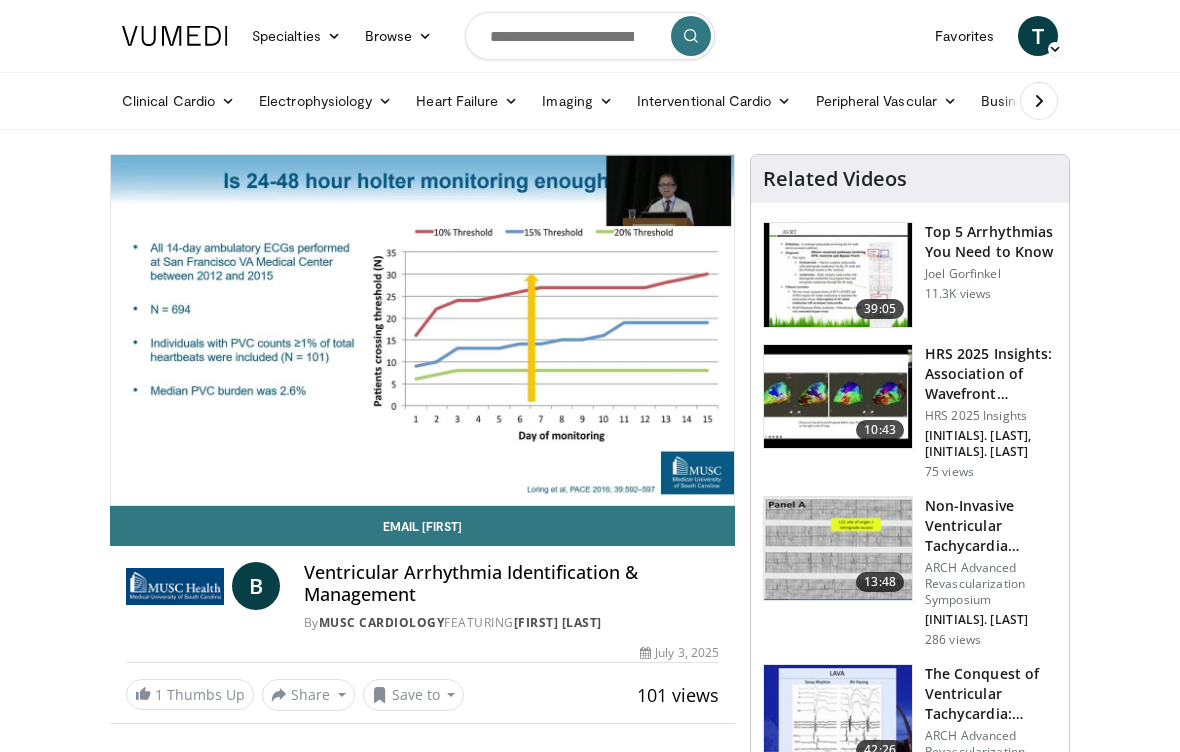 scroll, scrollTop: 0, scrollLeft: 0, axis: both 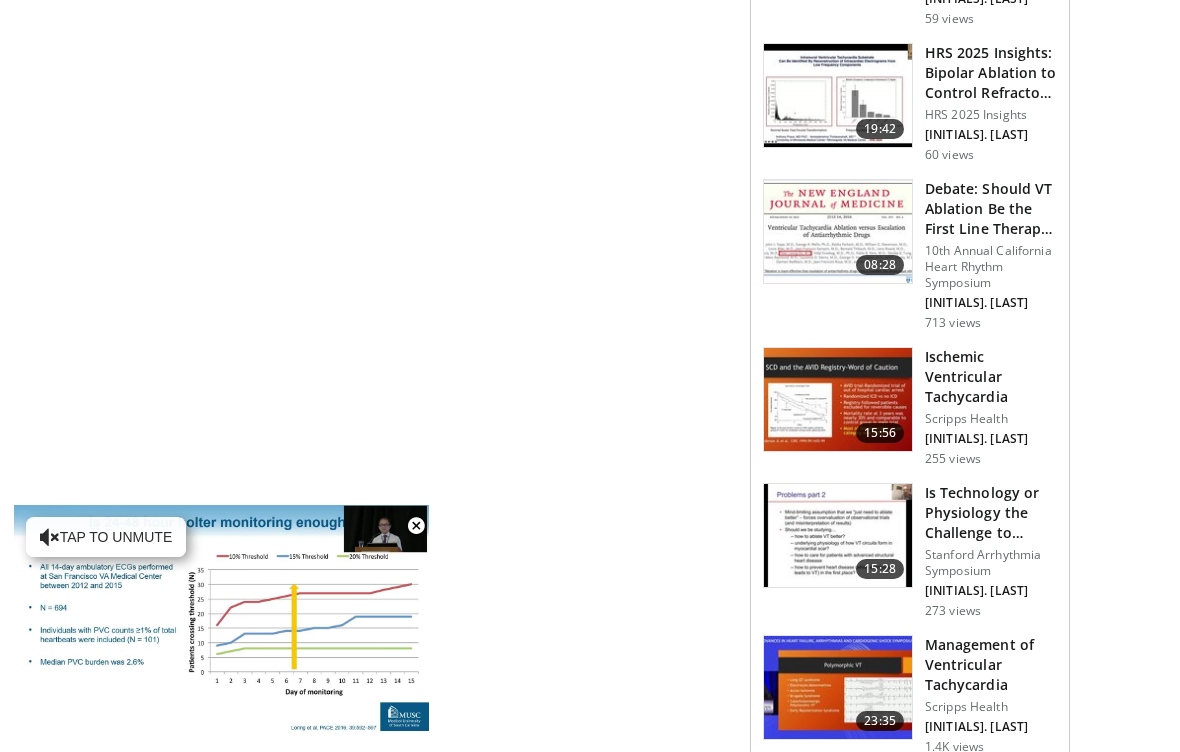 click at bounding box center (838, 400) 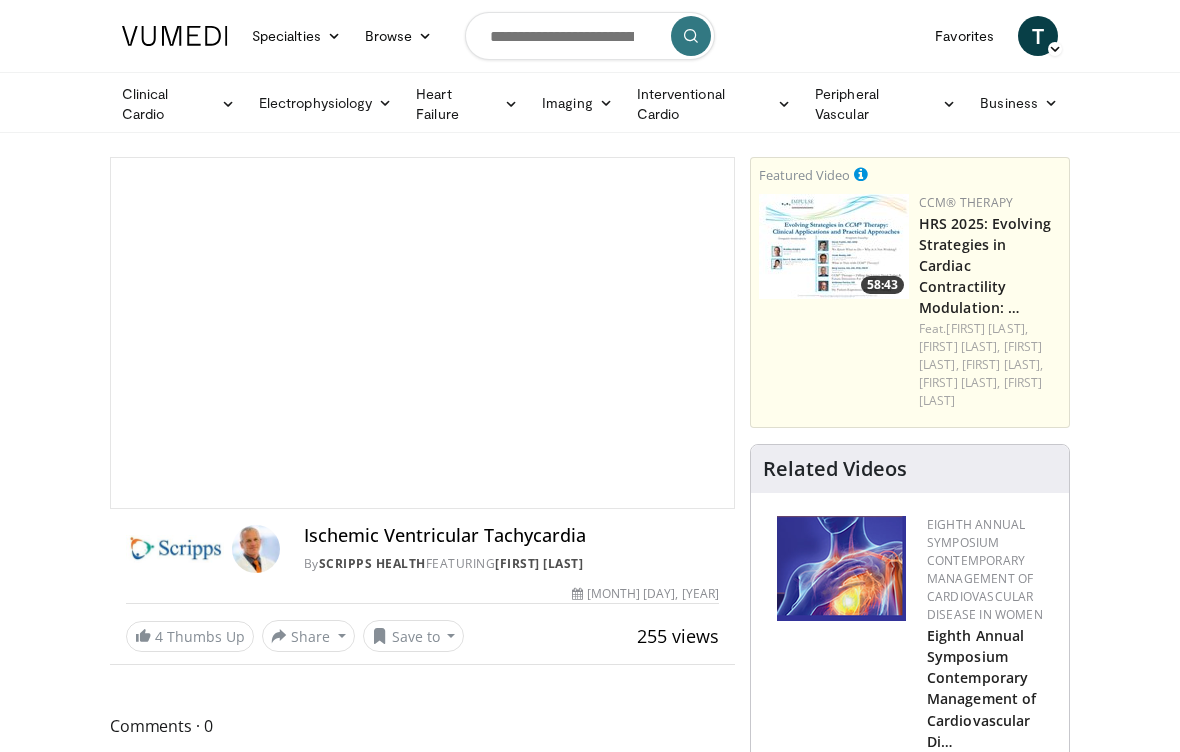 scroll, scrollTop: 0, scrollLeft: 0, axis: both 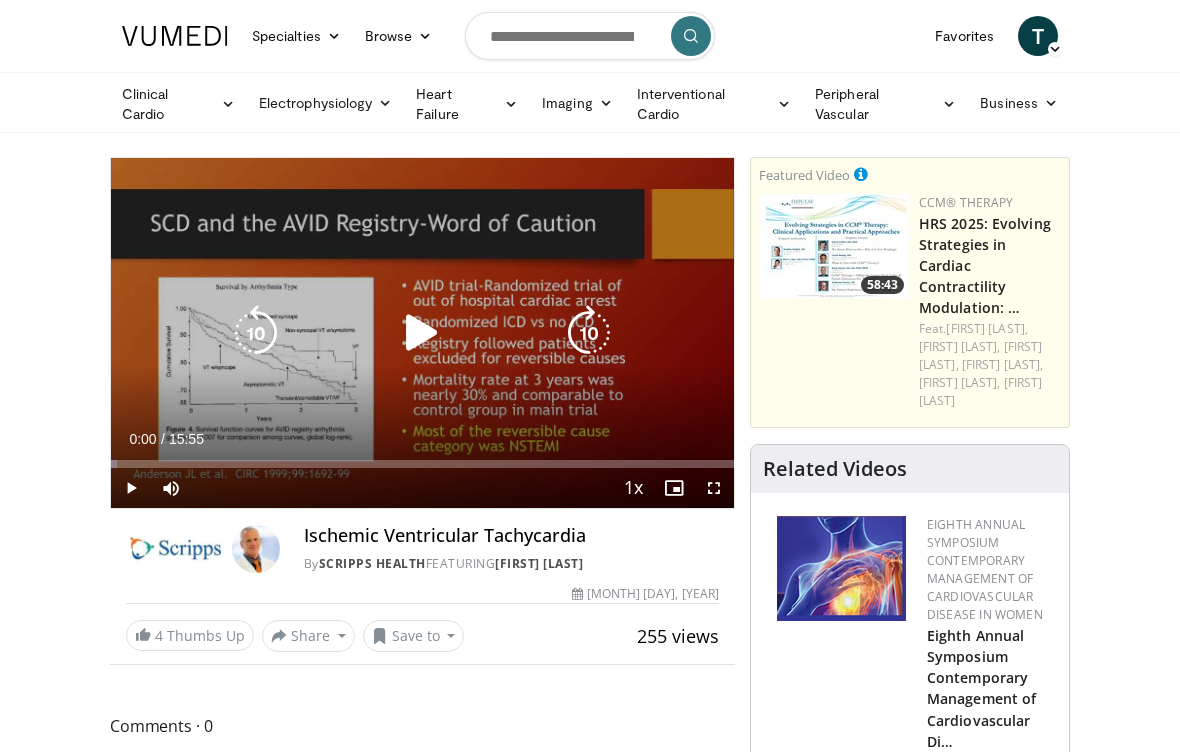 click at bounding box center (422, 333) 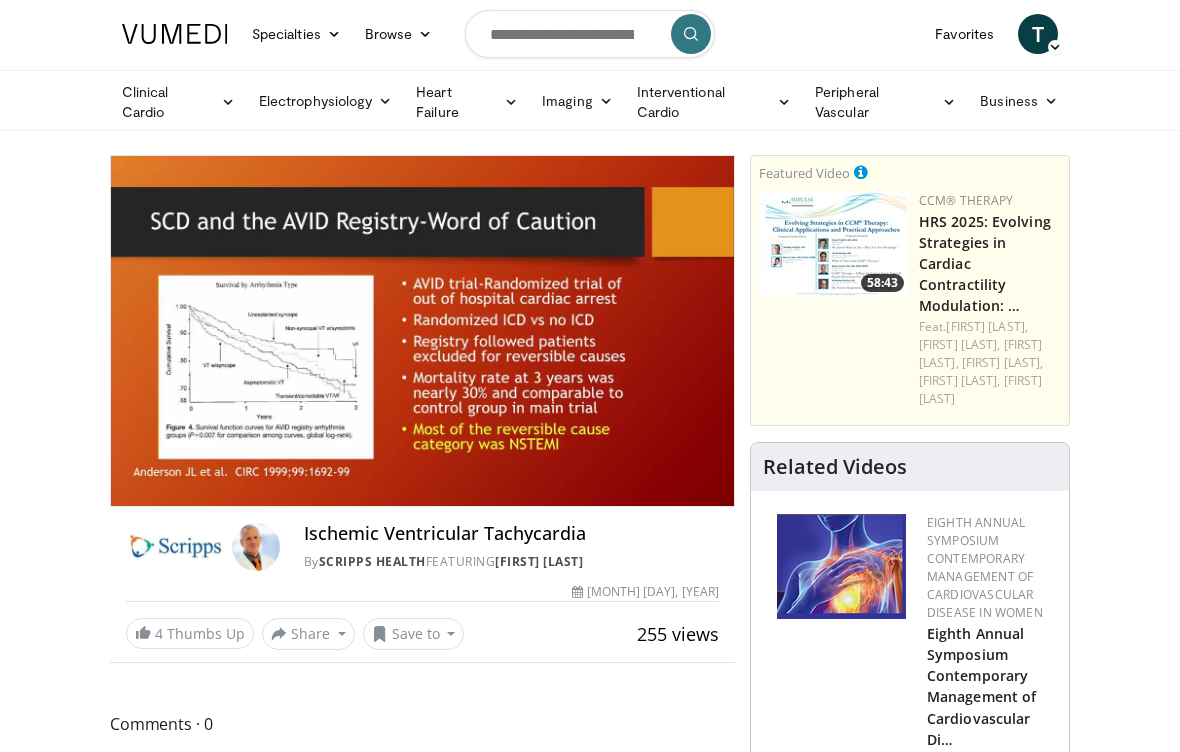 scroll, scrollTop: 1, scrollLeft: 0, axis: vertical 